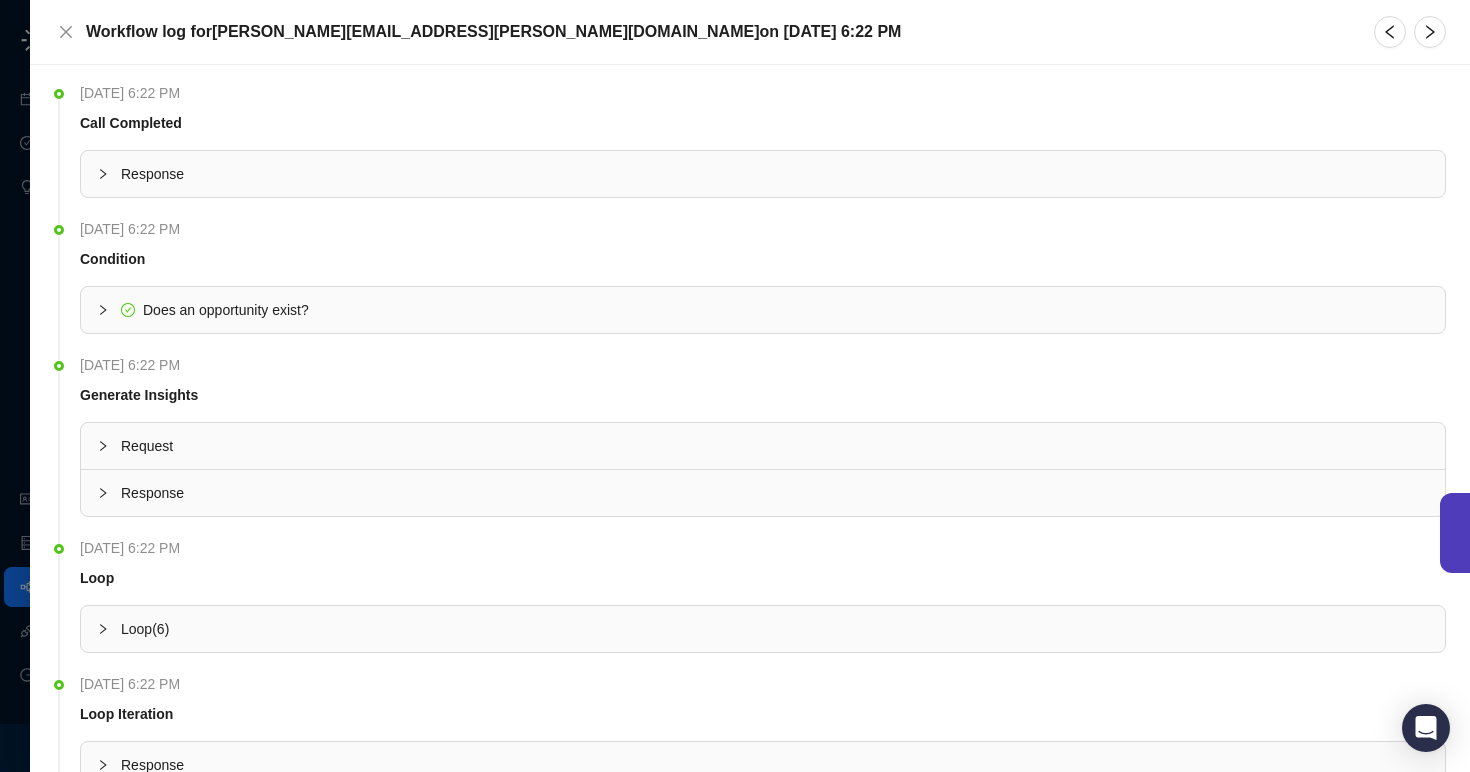 scroll, scrollTop: 0, scrollLeft: 0, axis: both 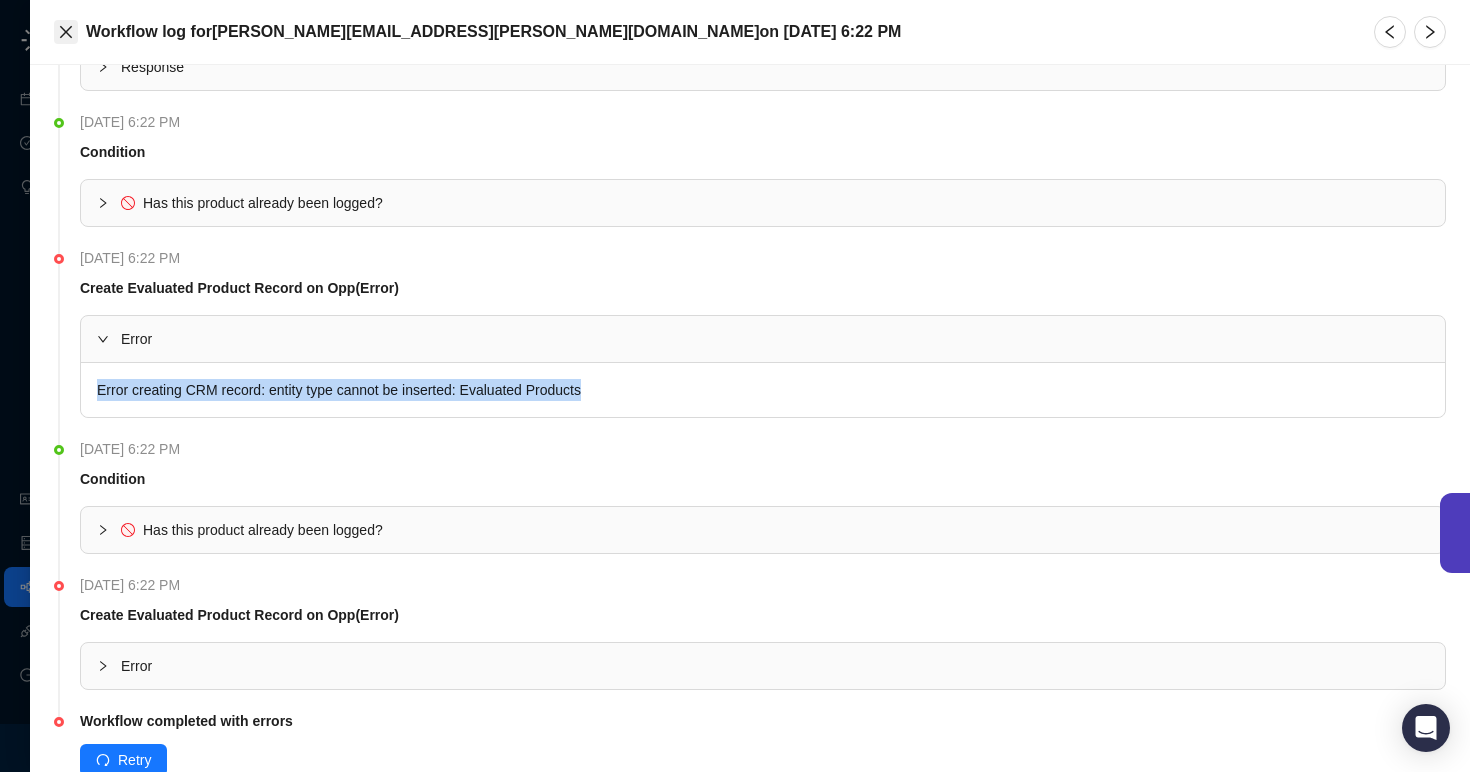 click 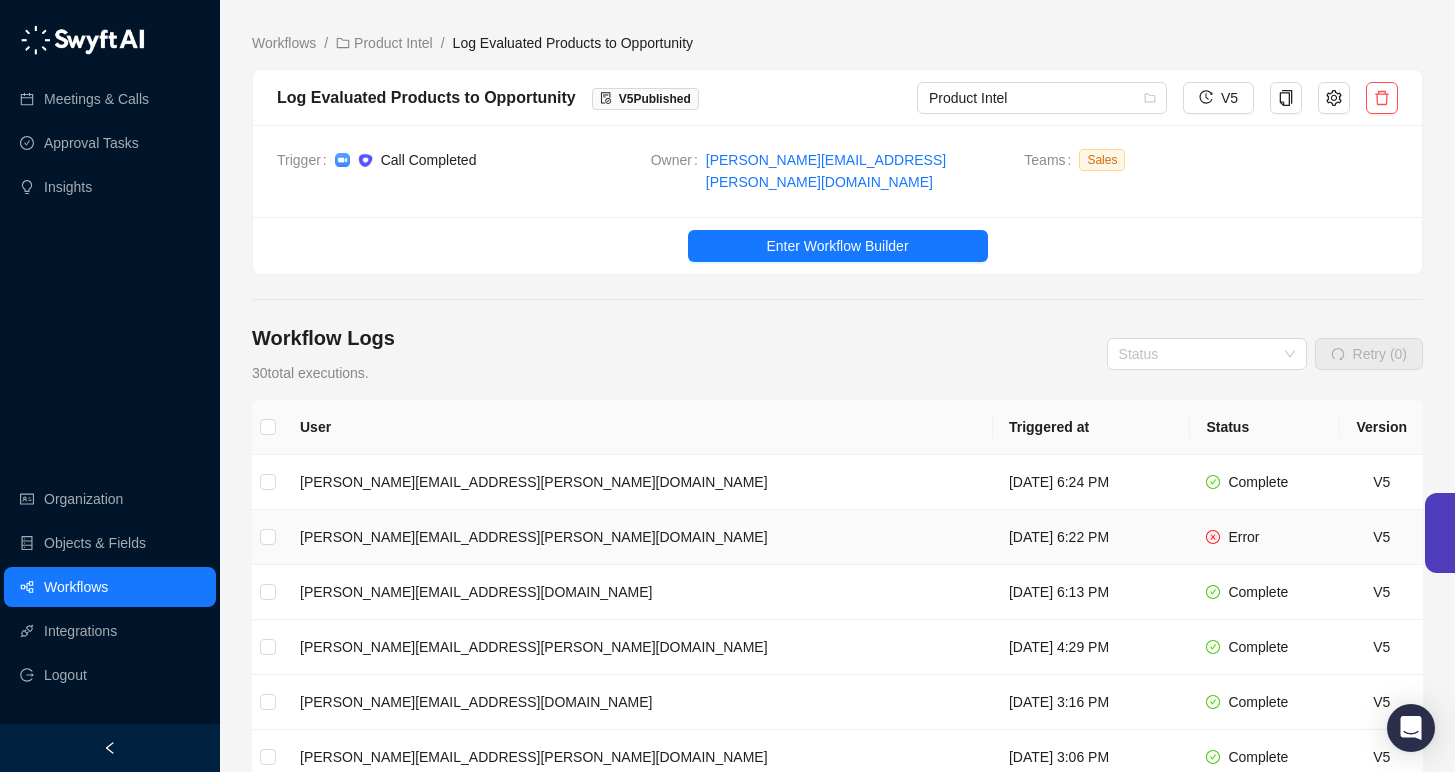 click on "[PERSON_NAME][EMAIL_ADDRESS][PERSON_NAME][DOMAIN_NAME]" at bounding box center (638, 537) 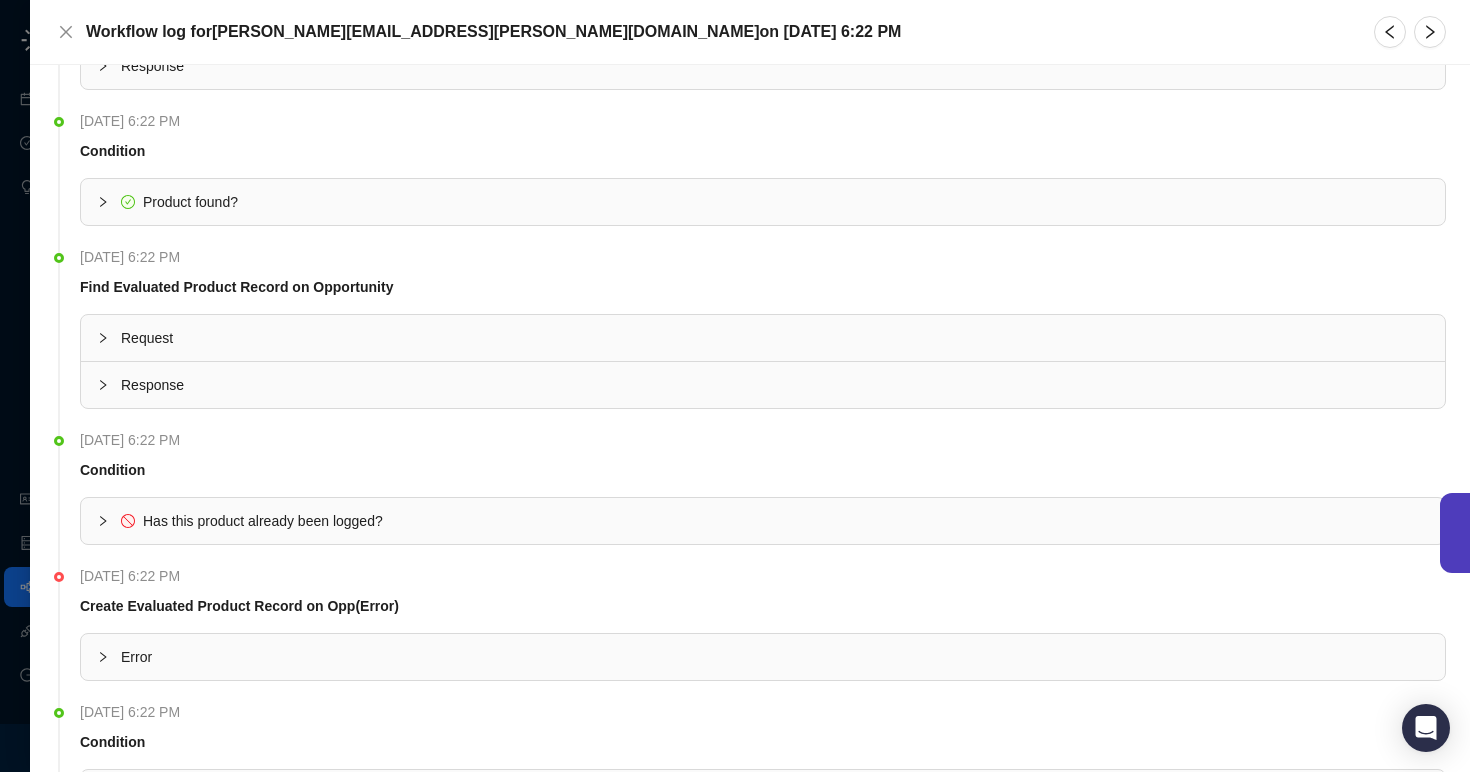 scroll, scrollTop: 3658, scrollLeft: 0, axis: vertical 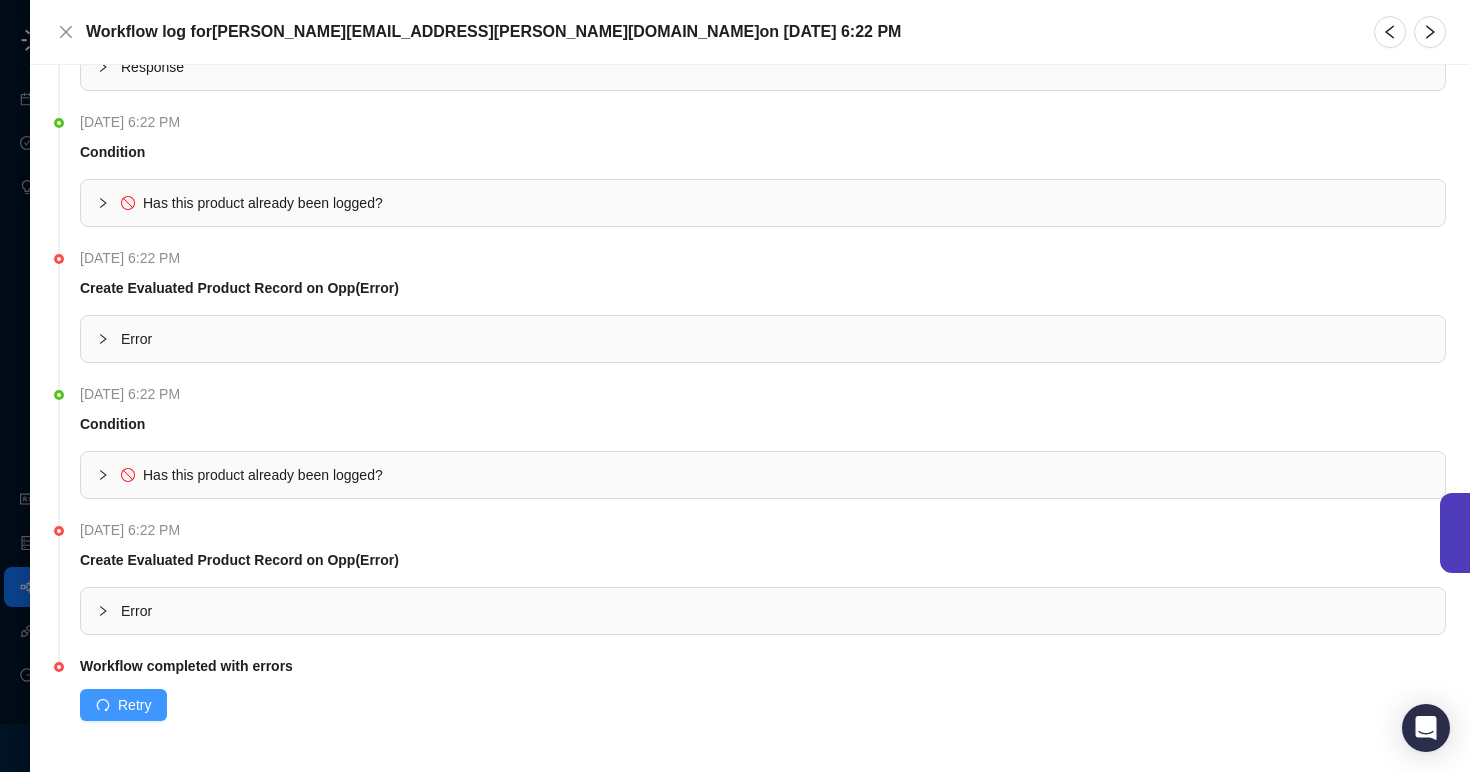 click on "Retry" at bounding box center [134, 705] 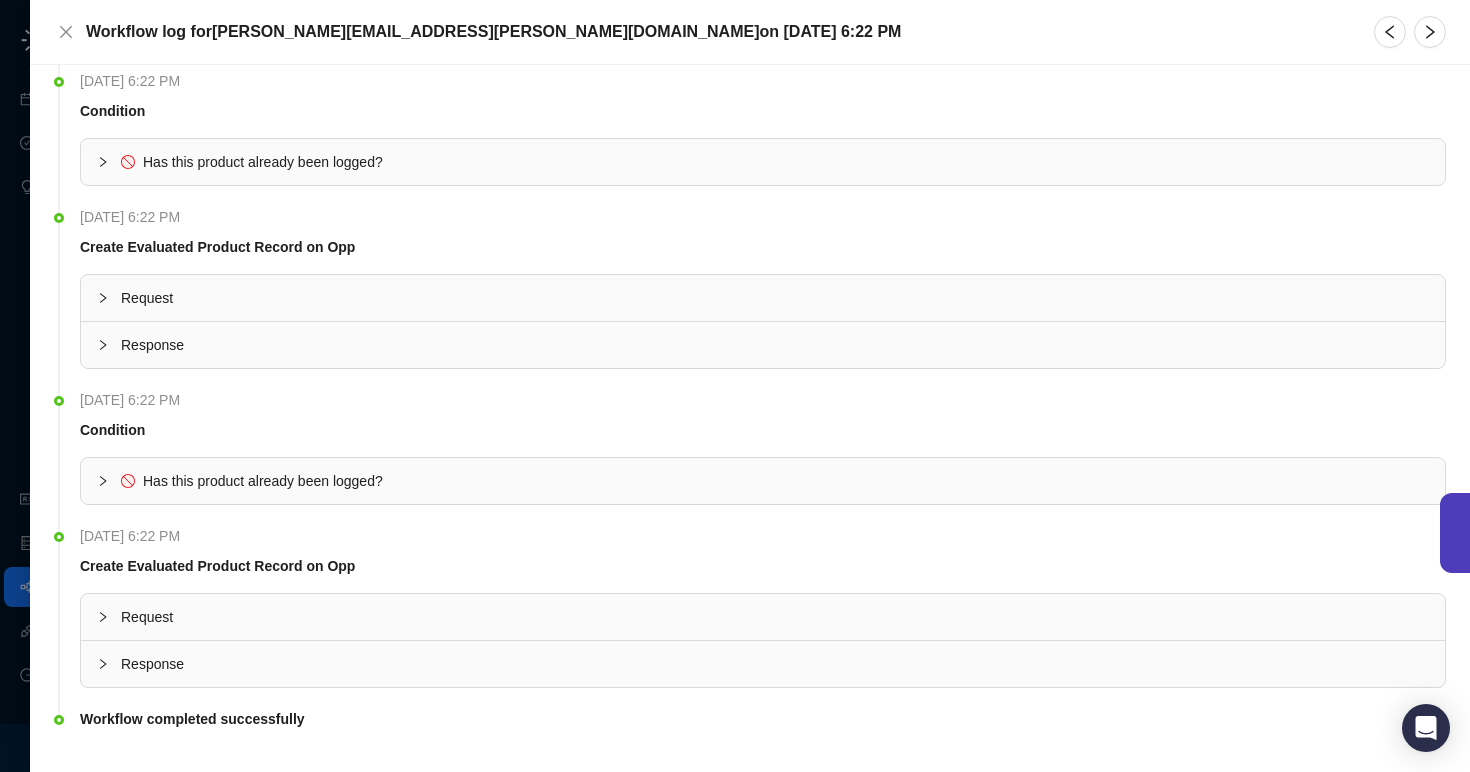 scroll, scrollTop: 3734, scrollLeft: 0, axis: vertical 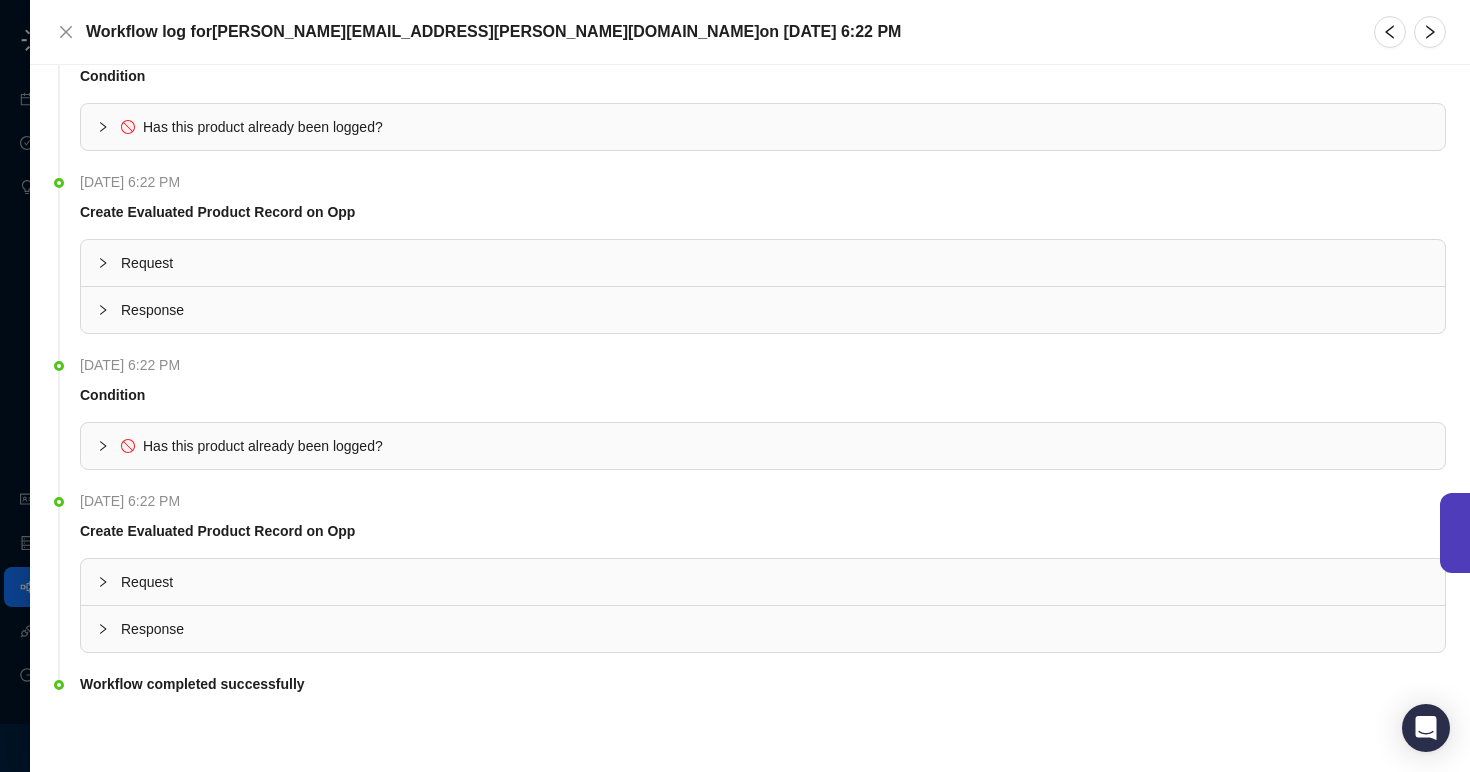 click on "Request" at bounding box center (775, 582) 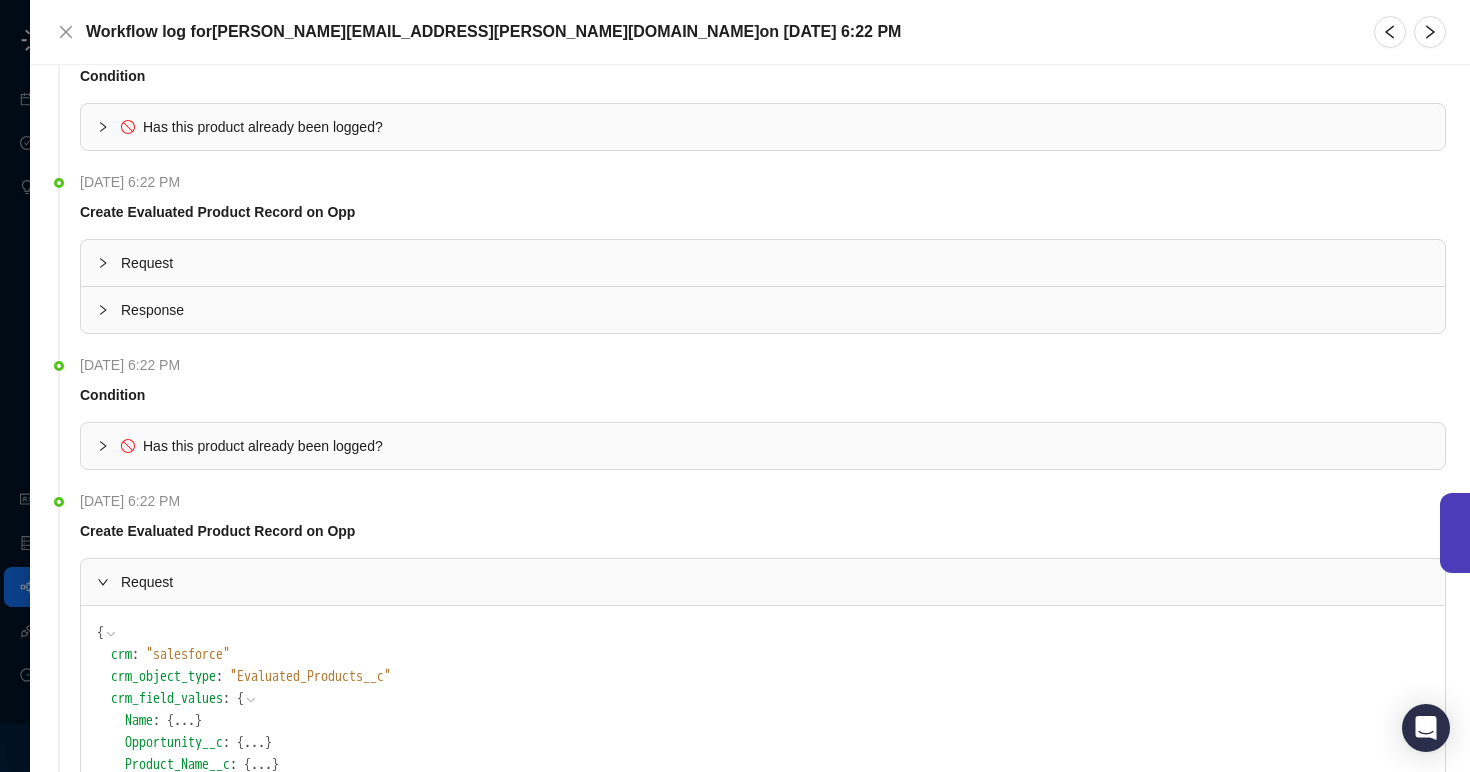 click on "Request" at bounding box center (775, 582) 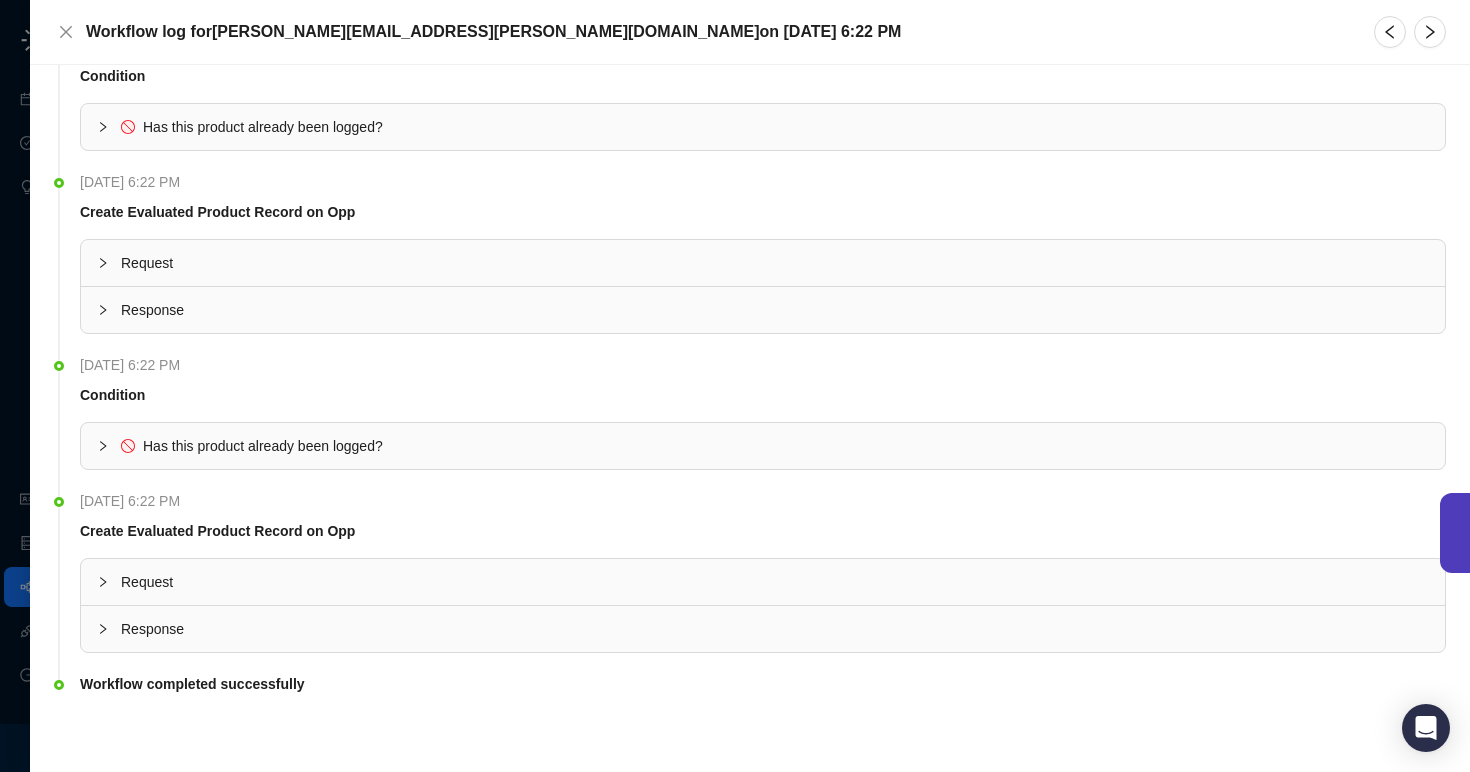 click on "Response" at bounding box center (775, 629) 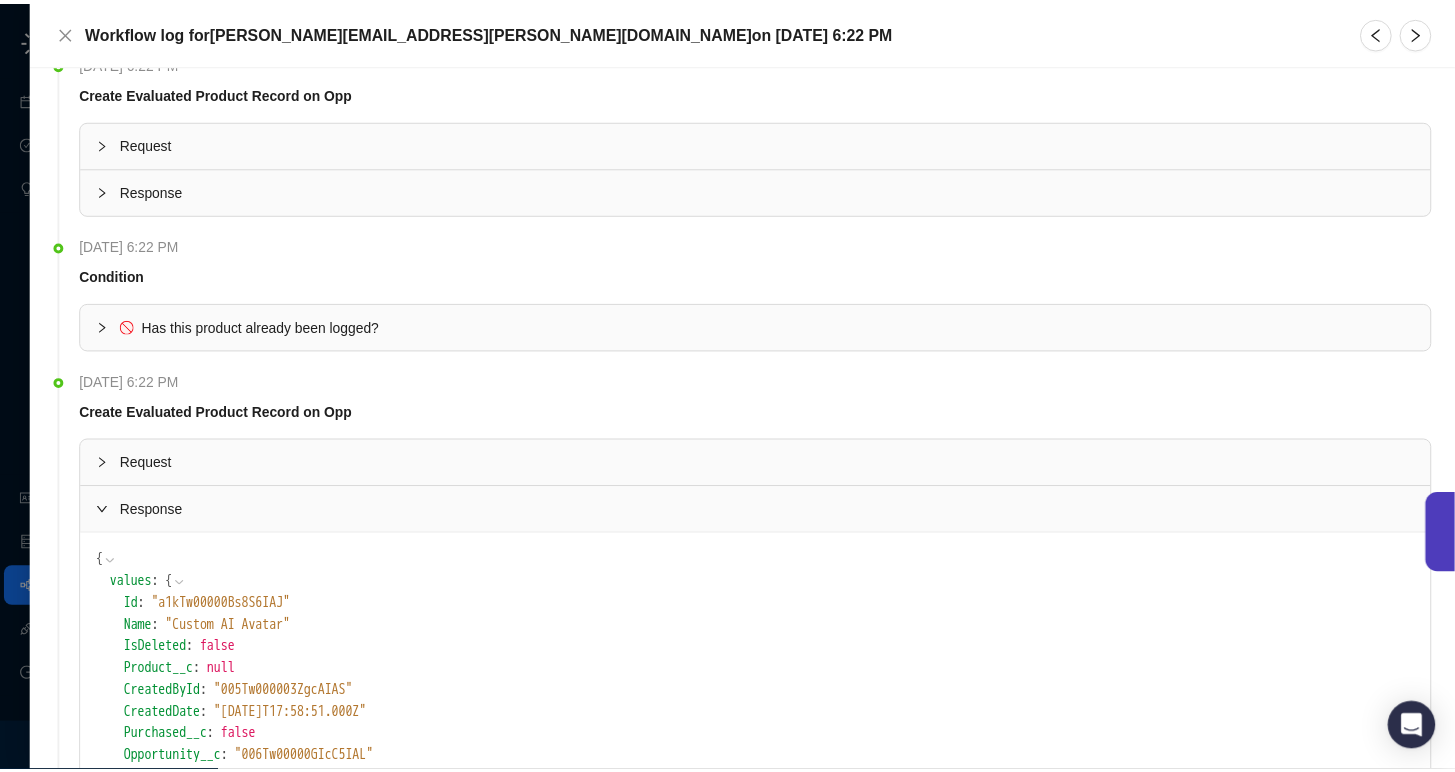 scroll, scrollTop: 4185, scrollLeft: 0, axis: vertical 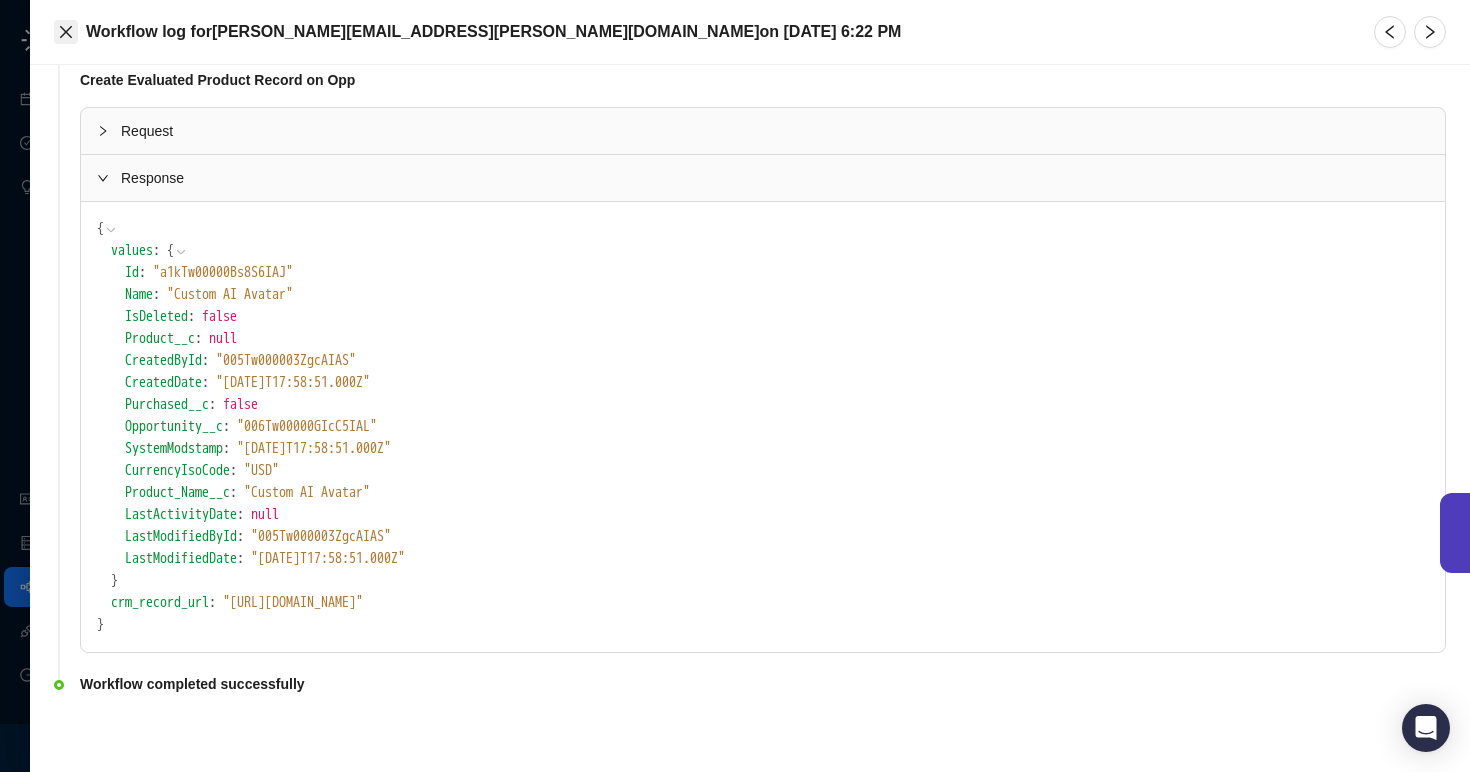 click 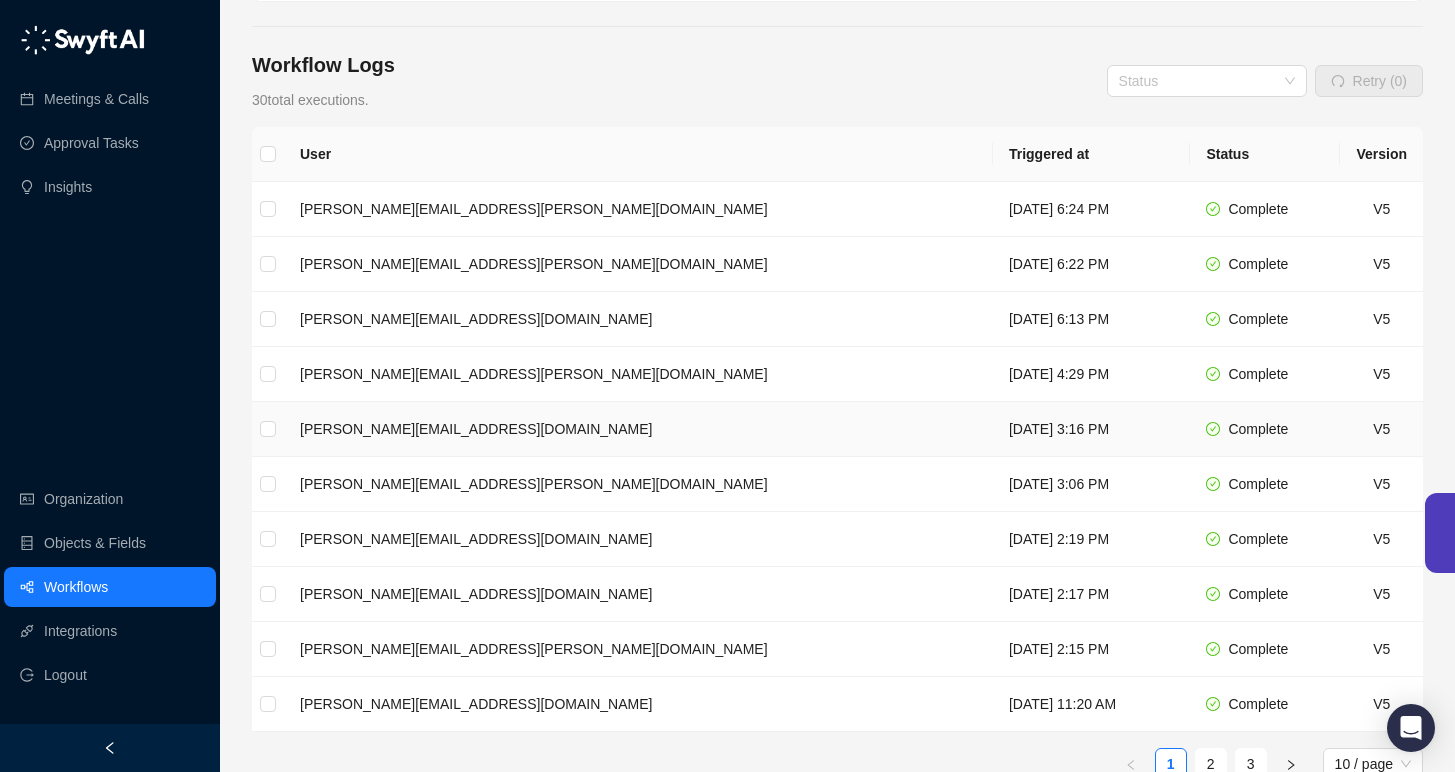 scroll, scrollTop: 280, scrollLeft: 0, axis: vertical 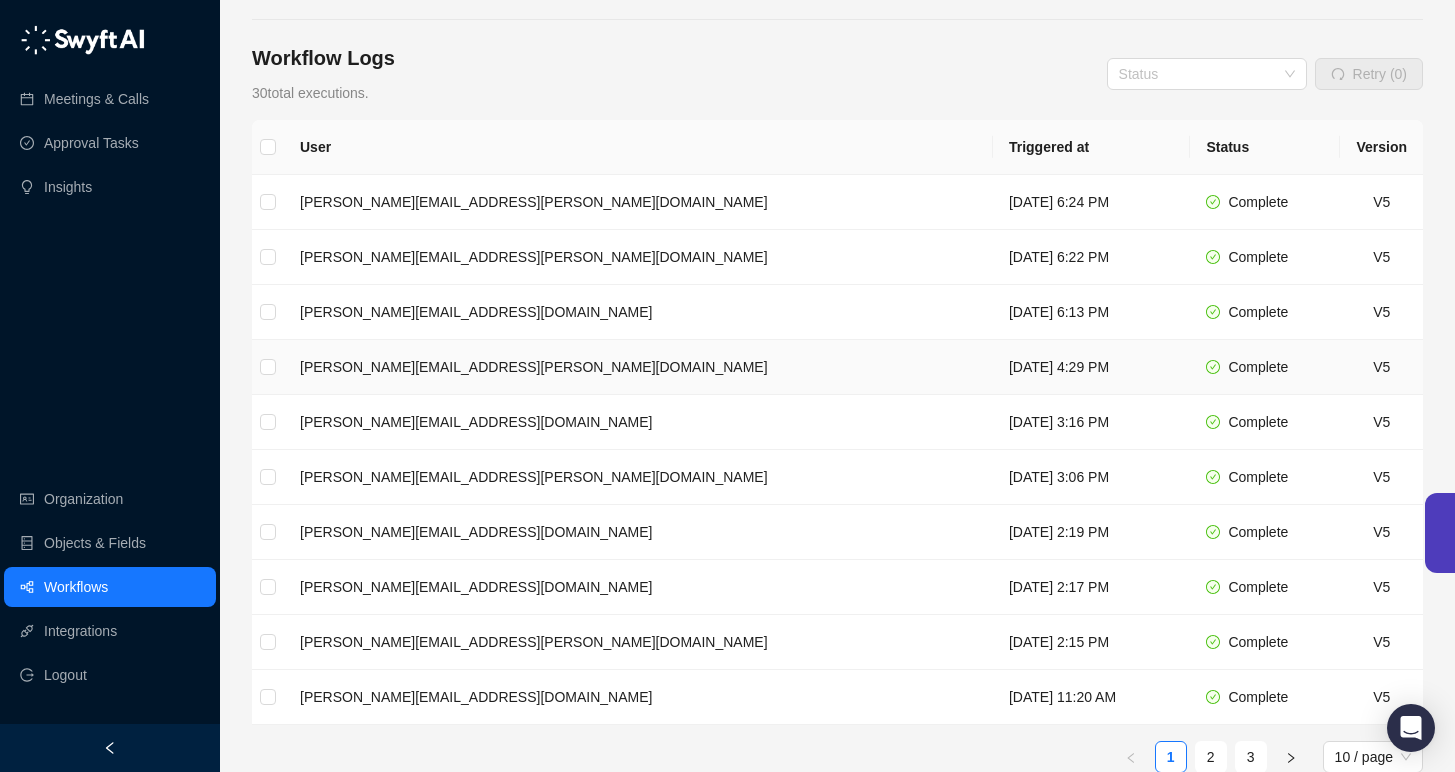 click on "[DATE] 4:29 PM" at bounding box center (1091, 367) 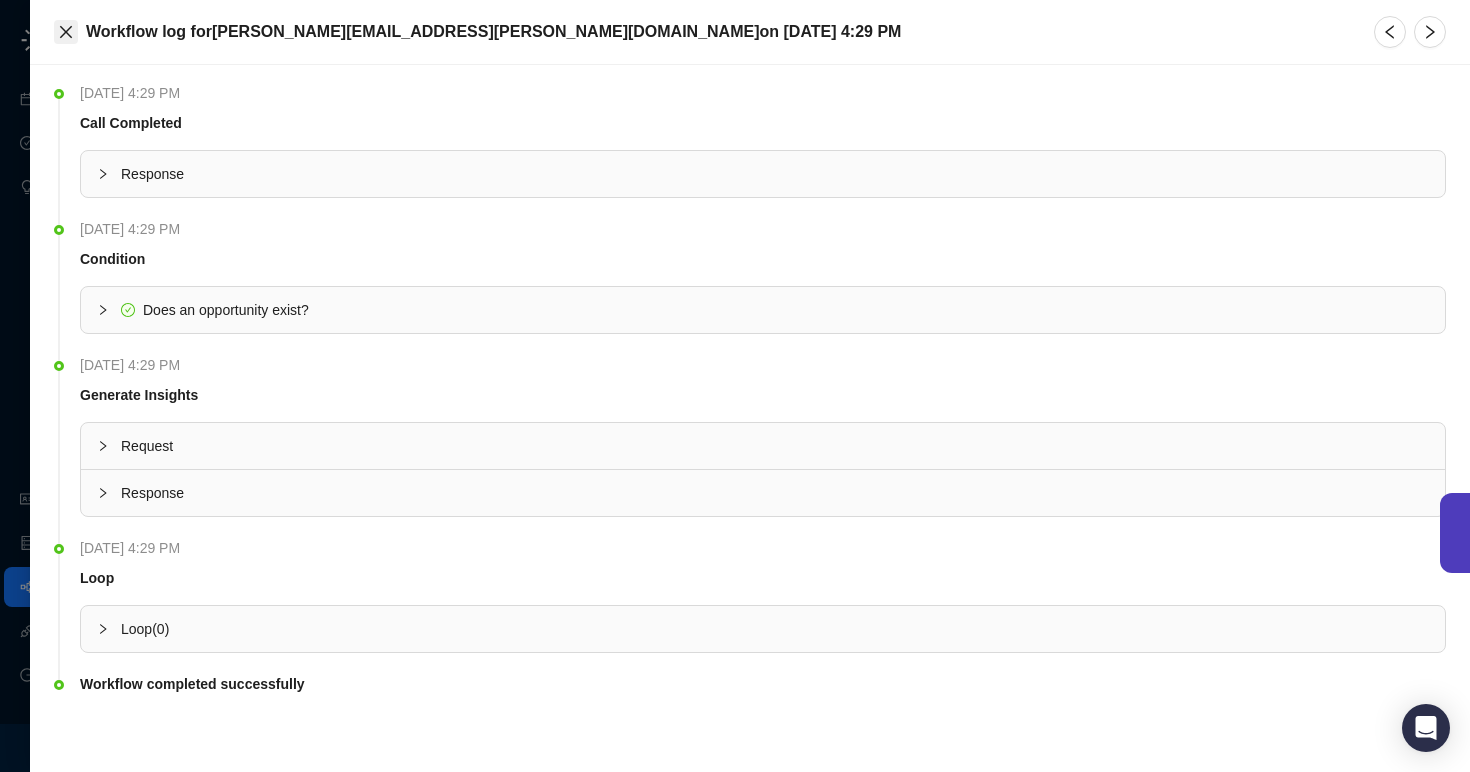 click at bounding box center (66, 32) 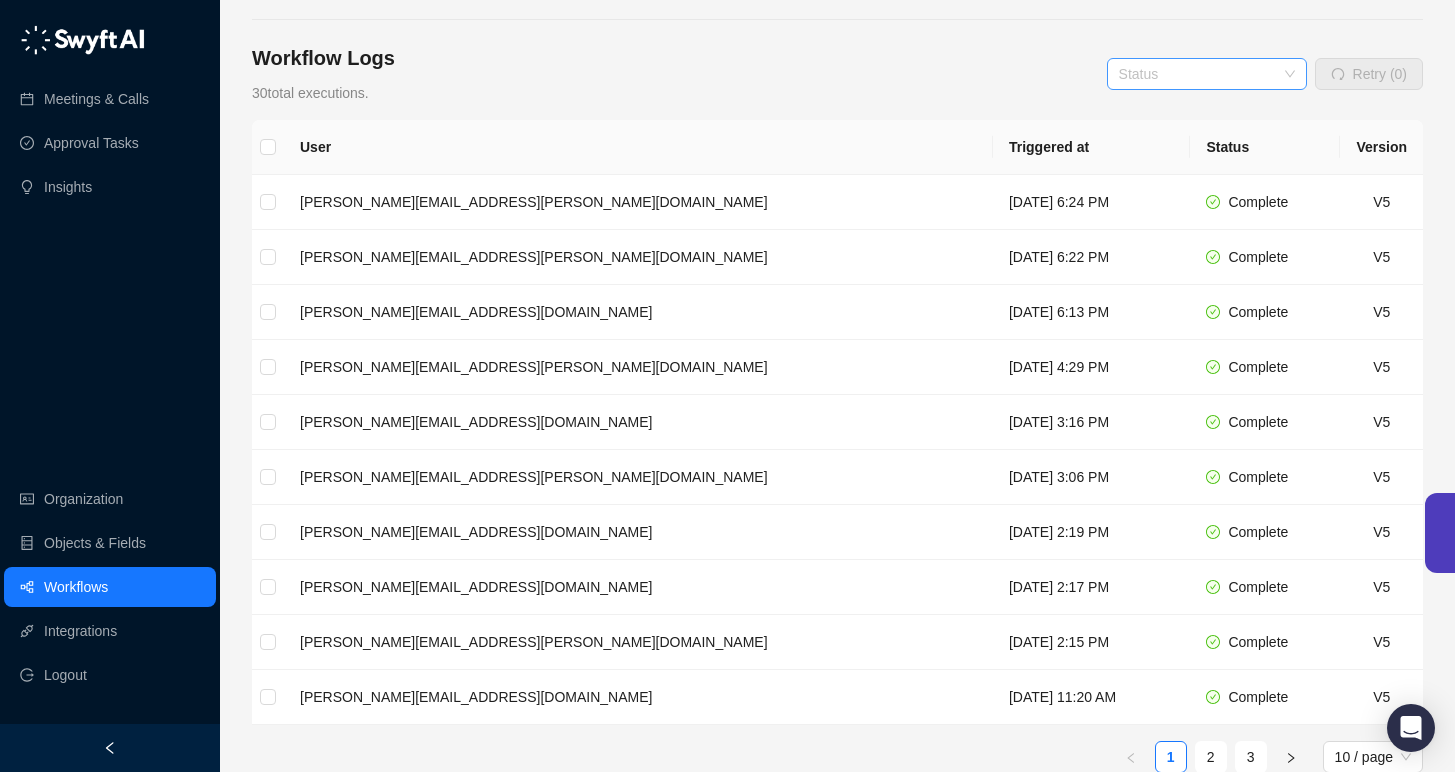 click at bounding box center [1201, 74] 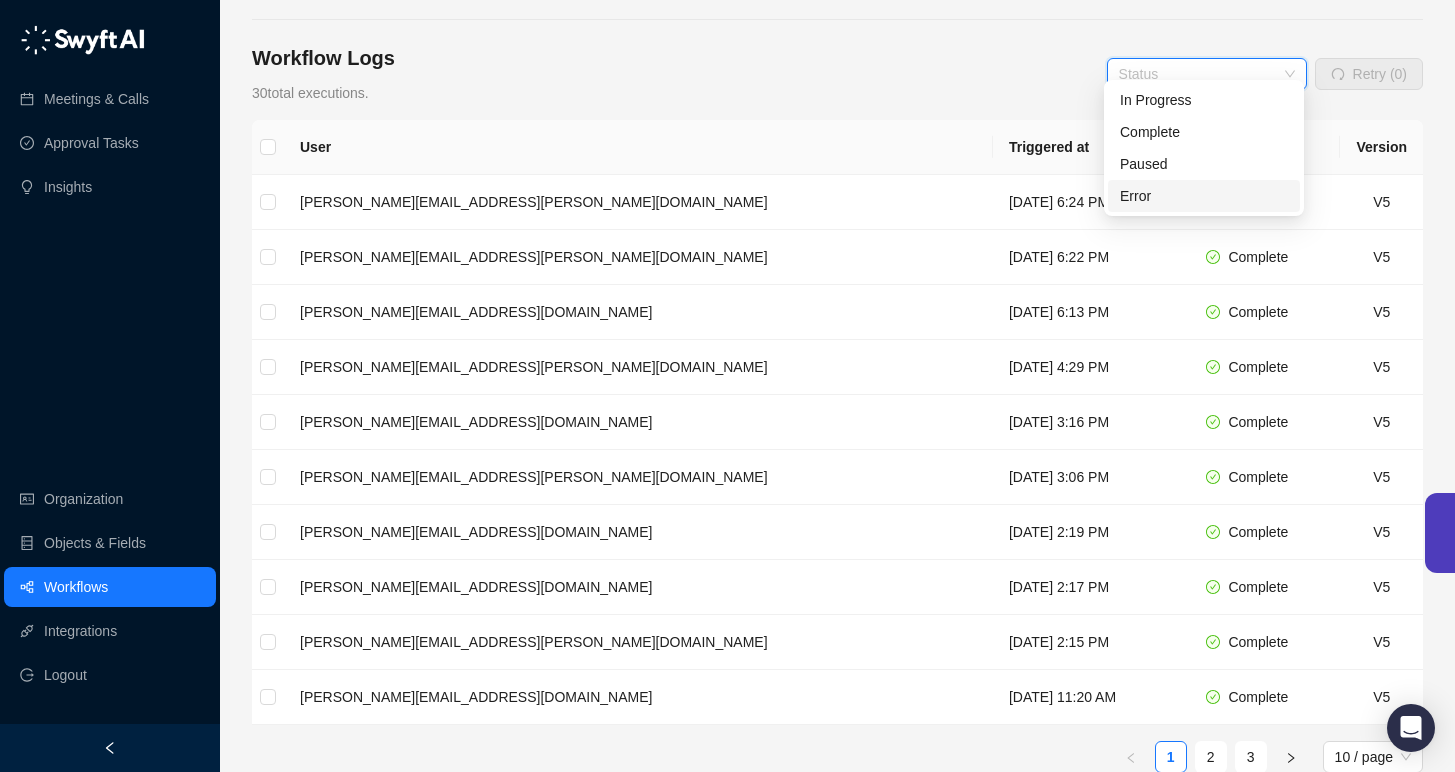 click on "Error" at bounding box center (1204, 196) 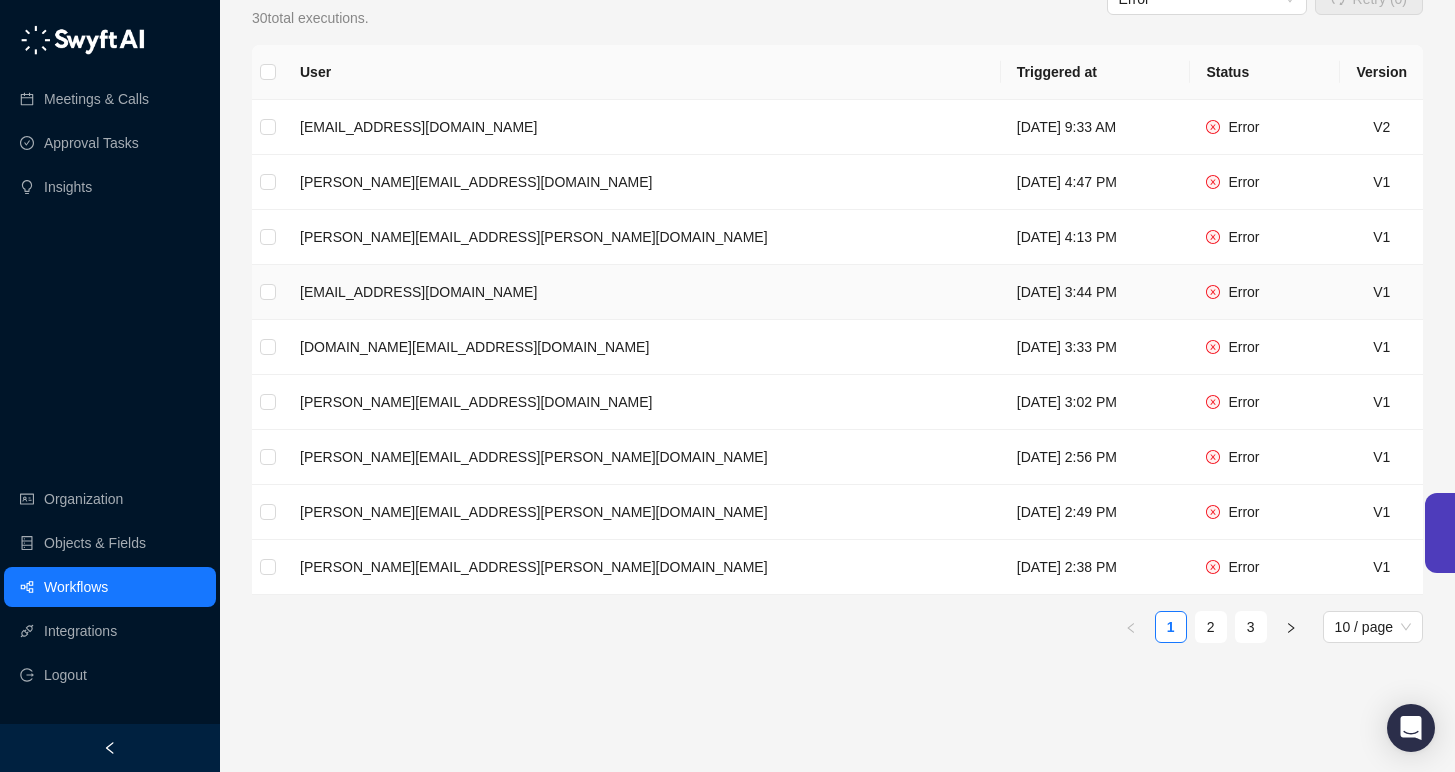 scroll, scrollTop: 254, scrollLeft: 0, axis: vertical 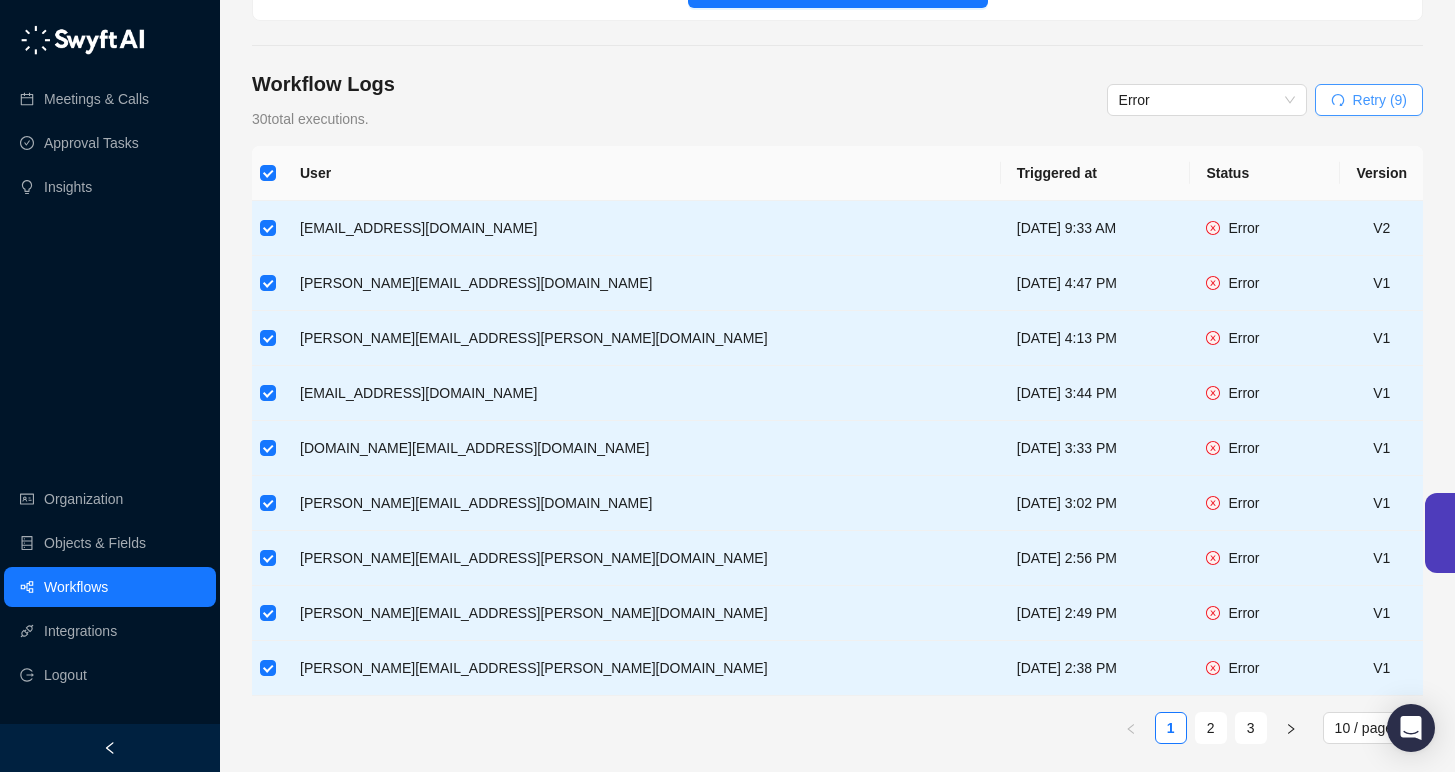 click 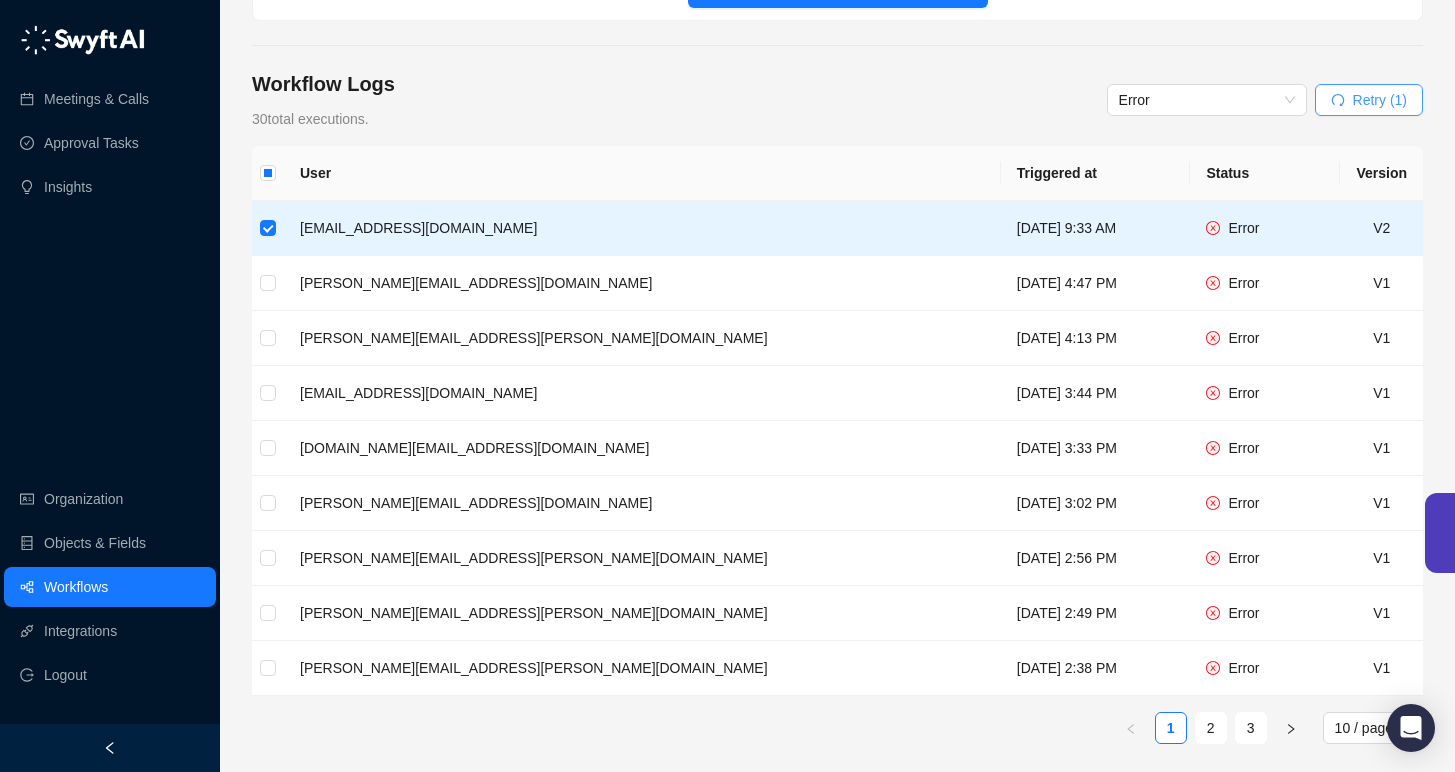 click on "Retry (1)" at bounding box center (1380, 100) 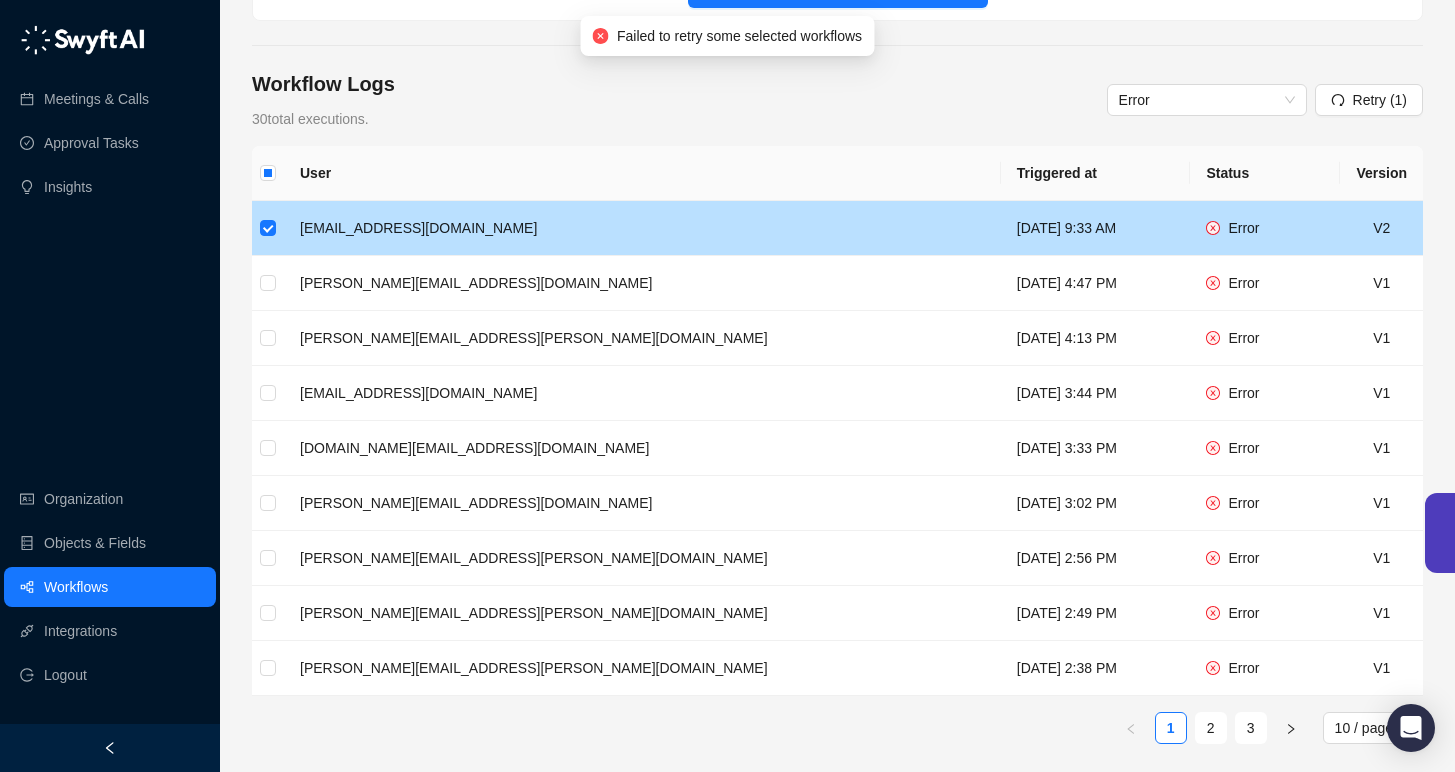 click on "[EMAIL_ADDRESS][DOMAIN_NAME]" at bounding box center [642, 228] 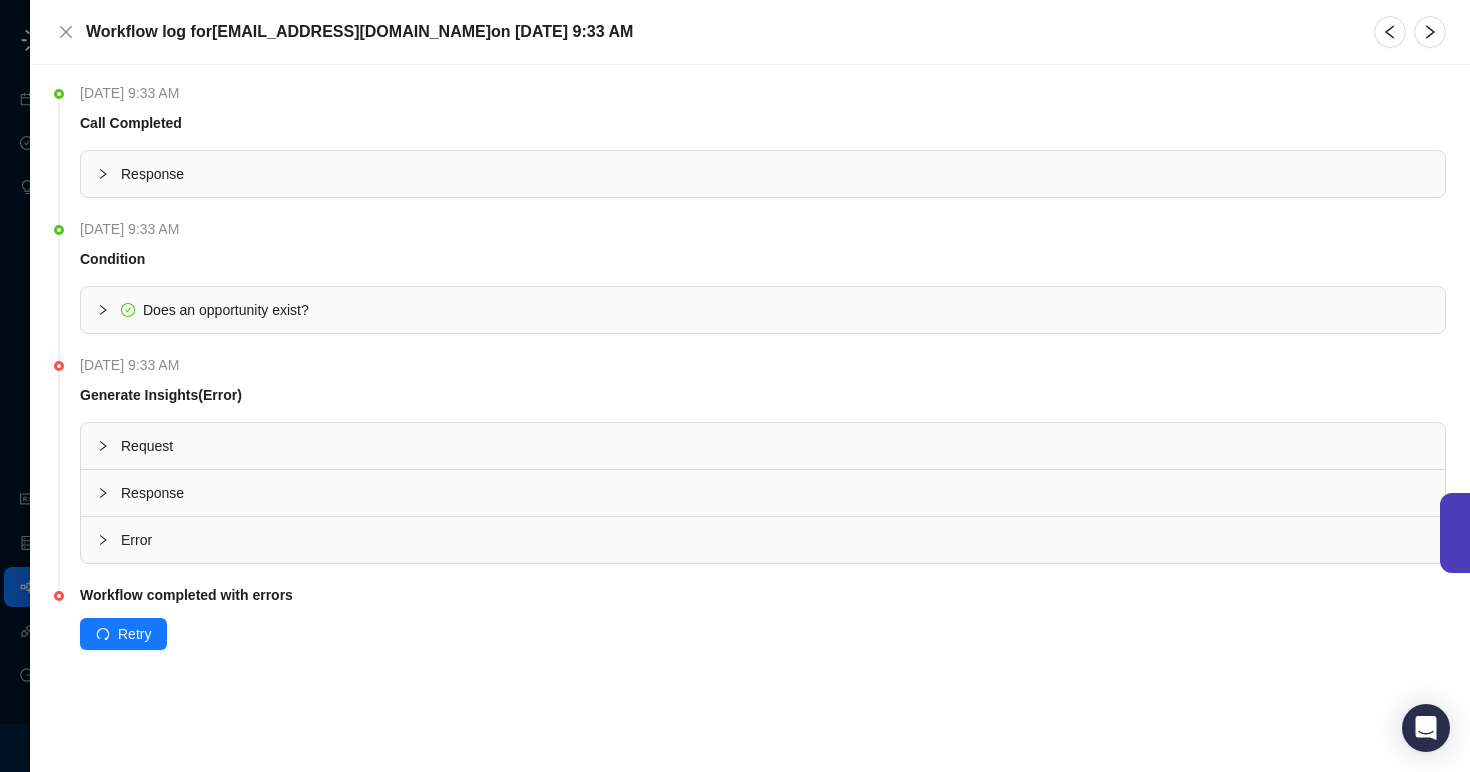 click on "Workflow log for  [EMAIL_ADDRESS][DOMAIN_NAME]  [DATE][DATE] 9:33 AM" at bounding box center (750, 32) 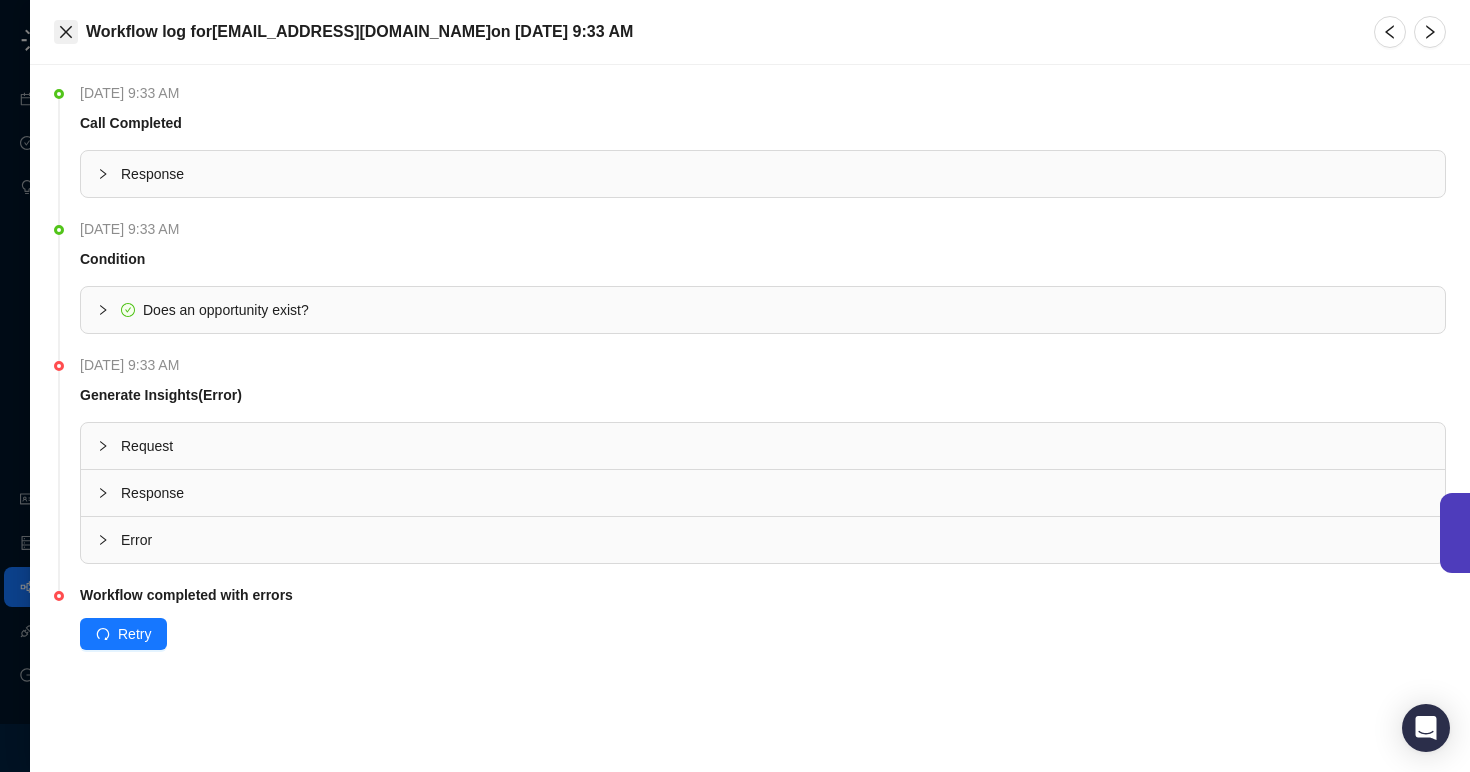 click 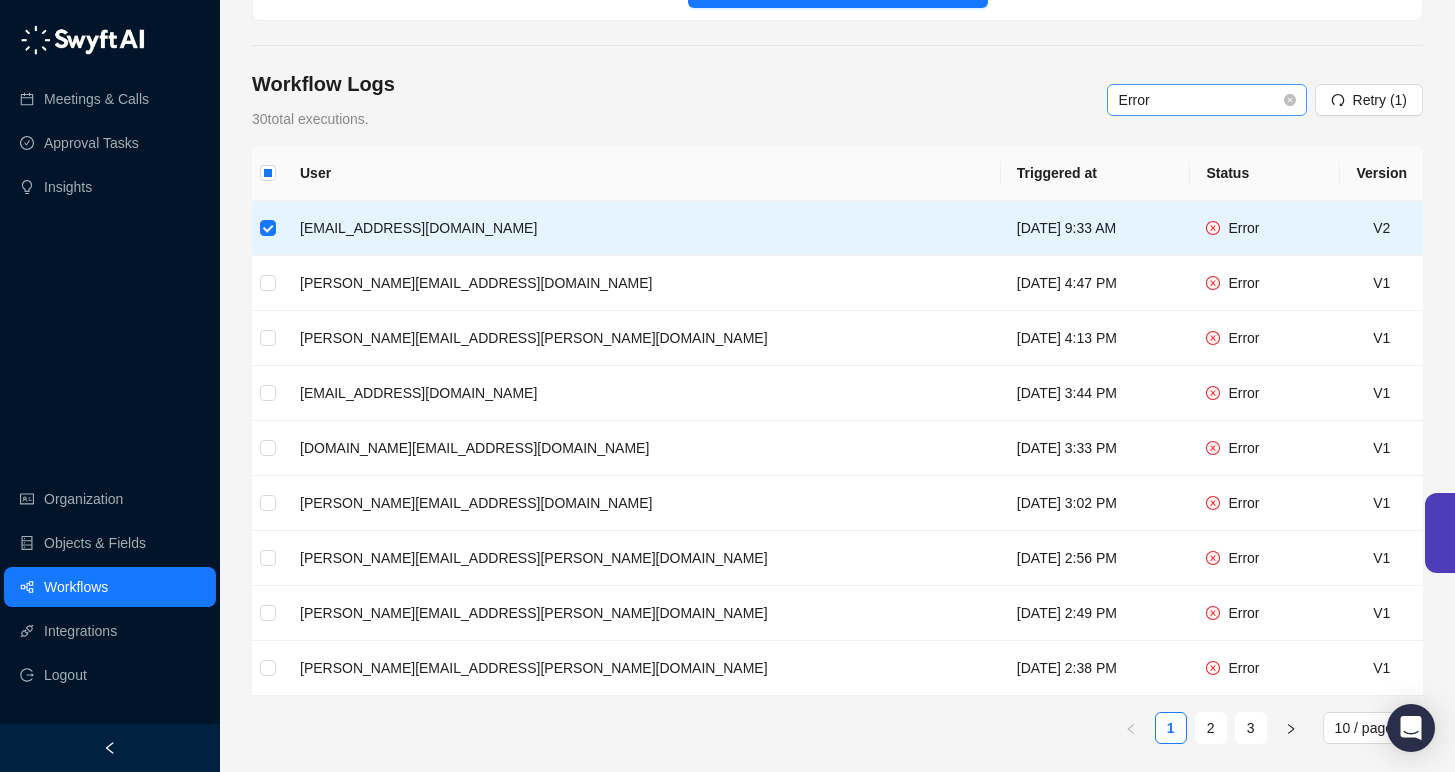 click on "Error" at bounding box center [1207, 100] 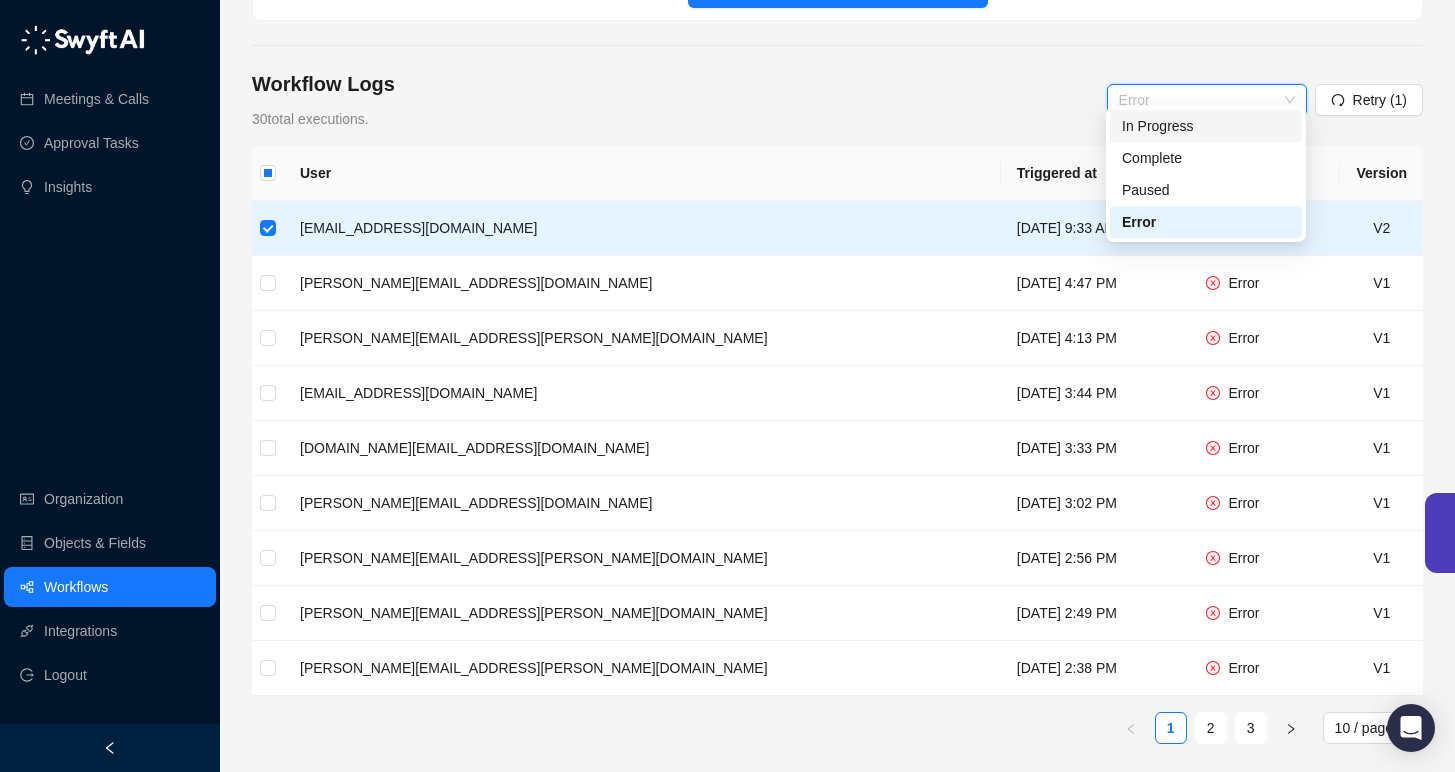 click on "In Progress" at bounding box center (1206, 126) 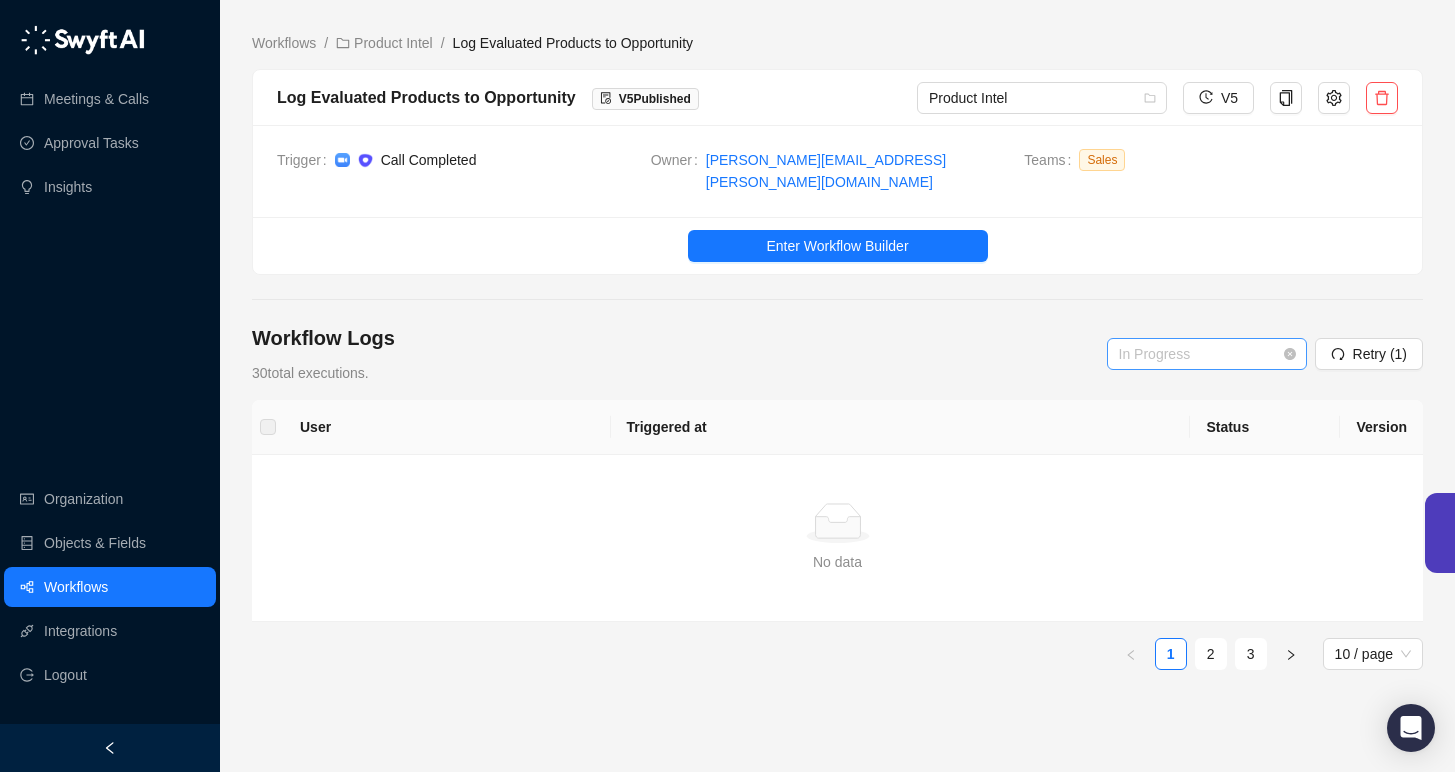 click on "In Progress" at bounding box center [1207, 354] 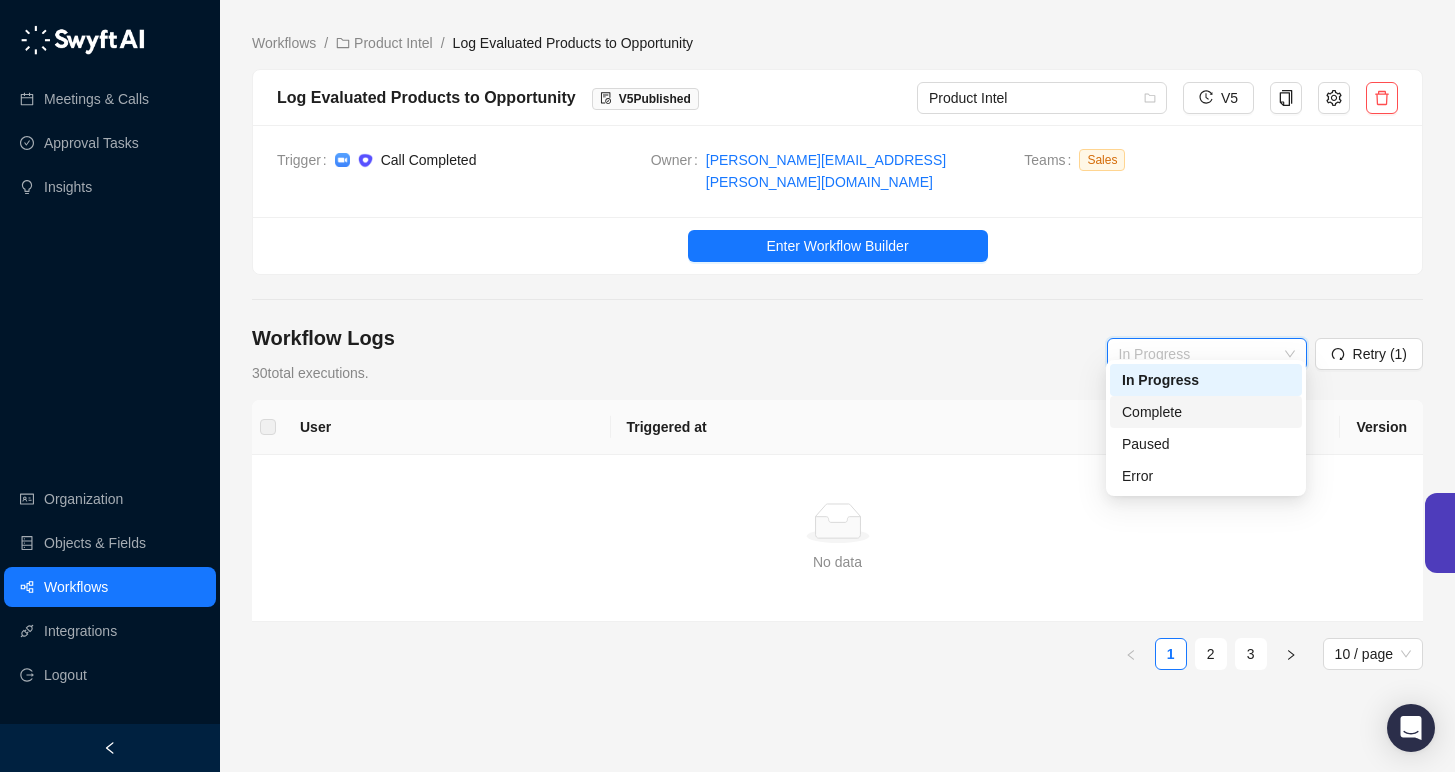 click on "Complete" at bounding box center [1206, 412] 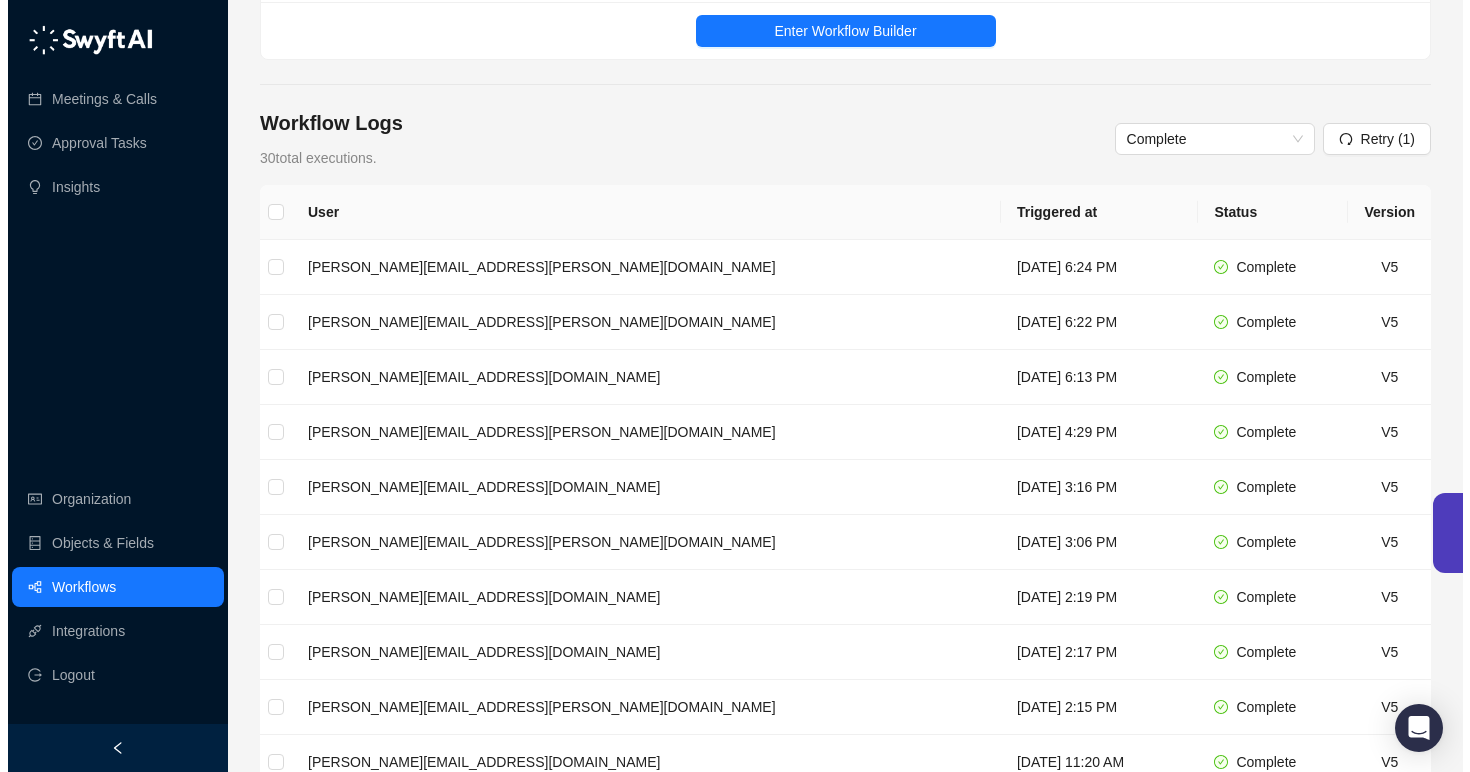 scroll, scrollTop: 285, scrollLeft: 0, axis: vertical 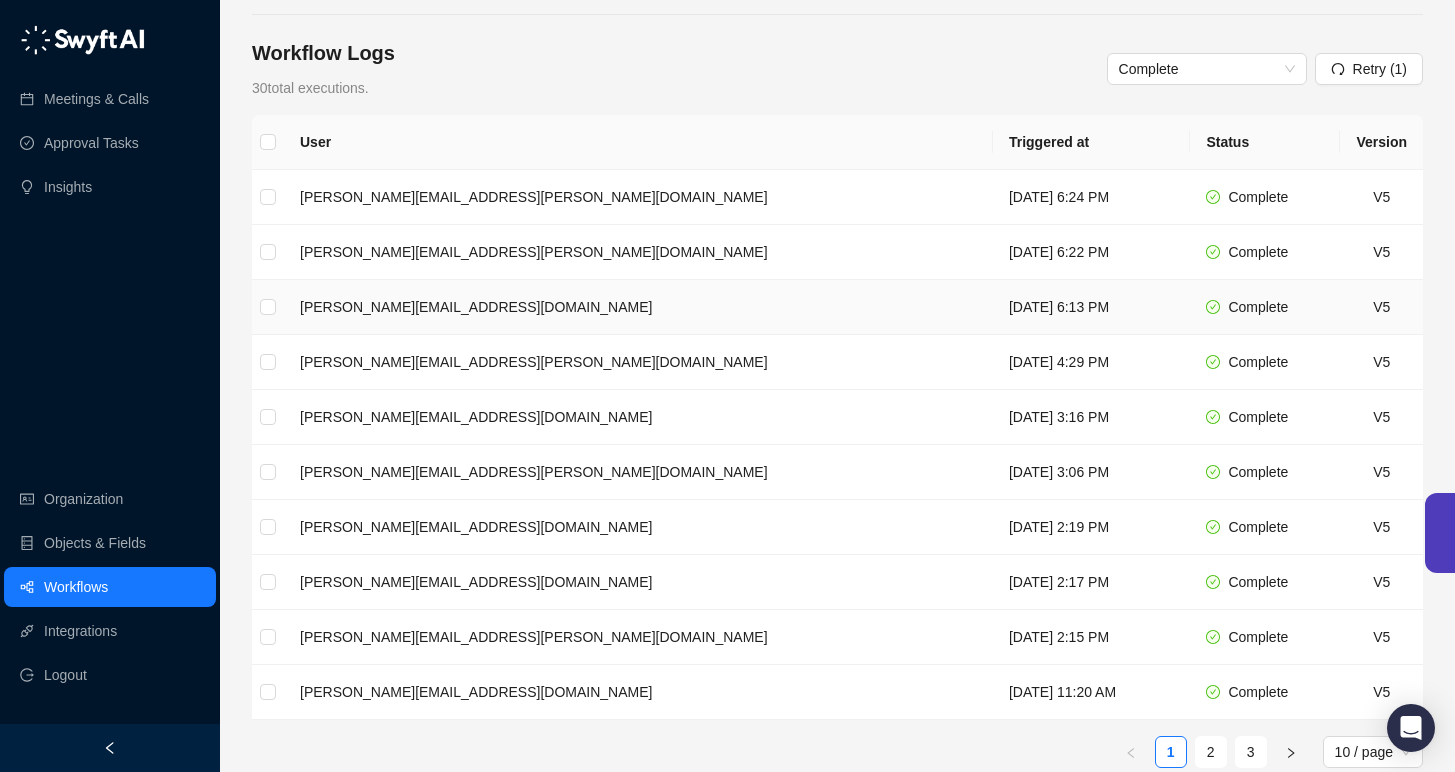 click on "[DATE] 6:13 PM" at bounding box center (1091, 307) 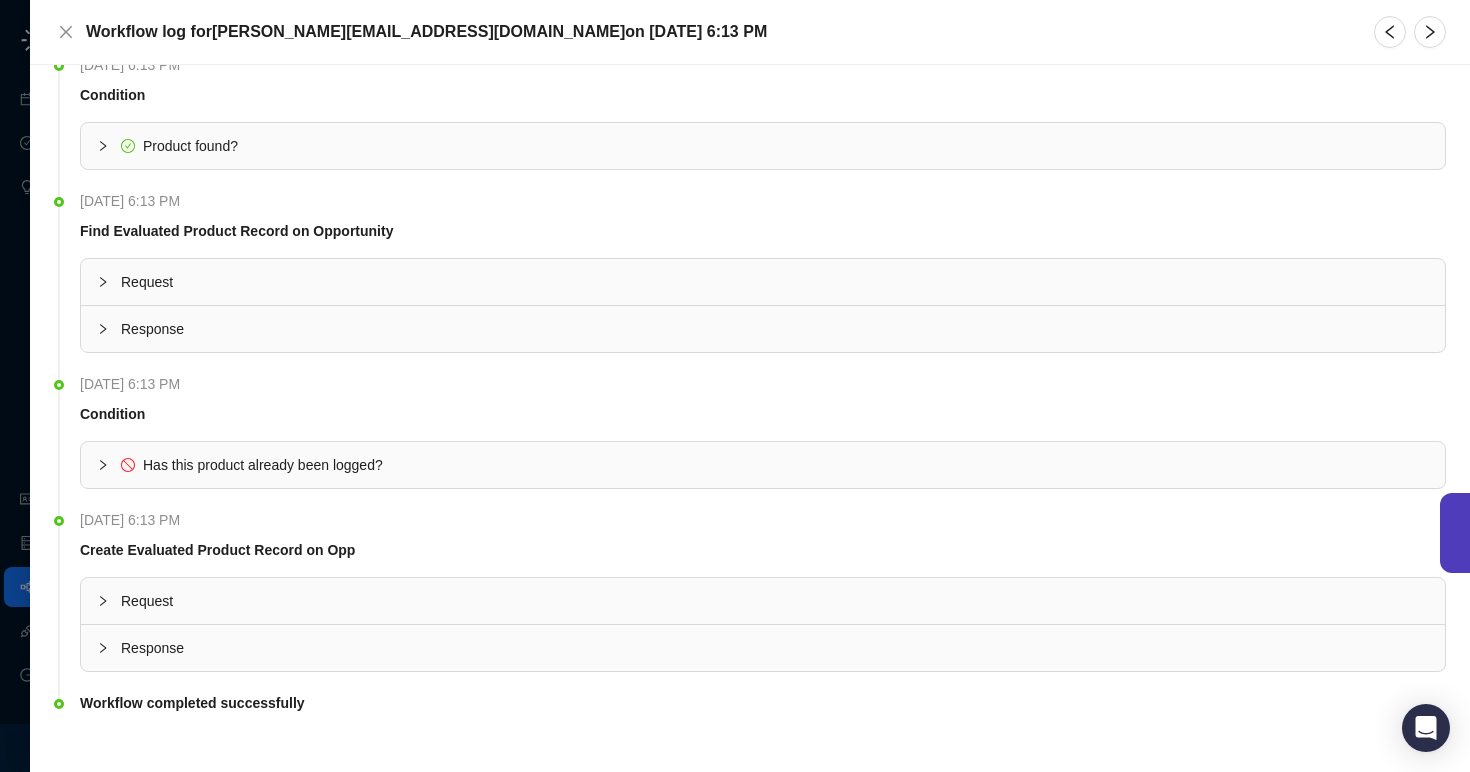 scroll, scrollTop: 1867, scrollLeft: 0, axis: vertical 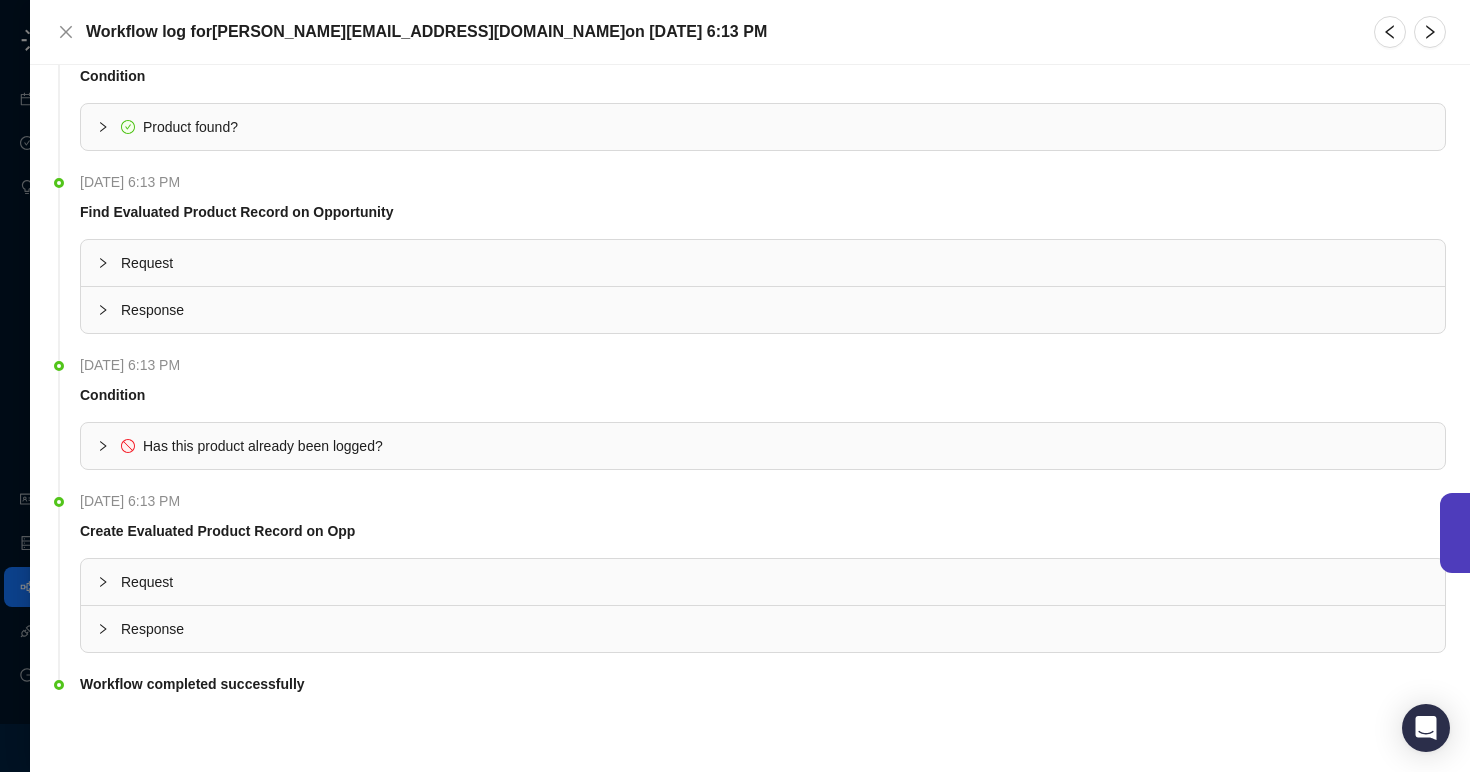 click on "Response" at bounding box center (775, 629) 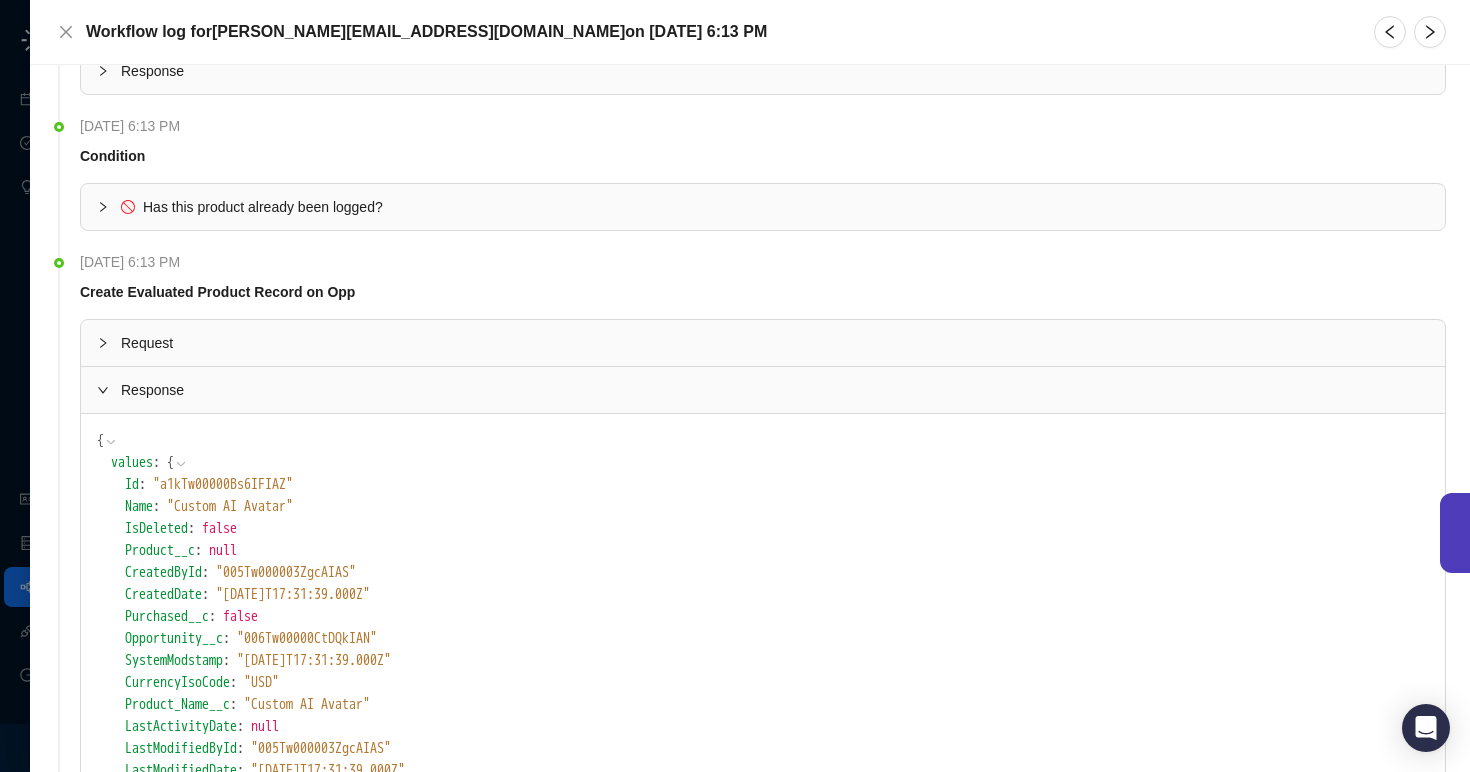 scroll, scrollTop: 2252, scrollLeft: 0, axis: vertical 